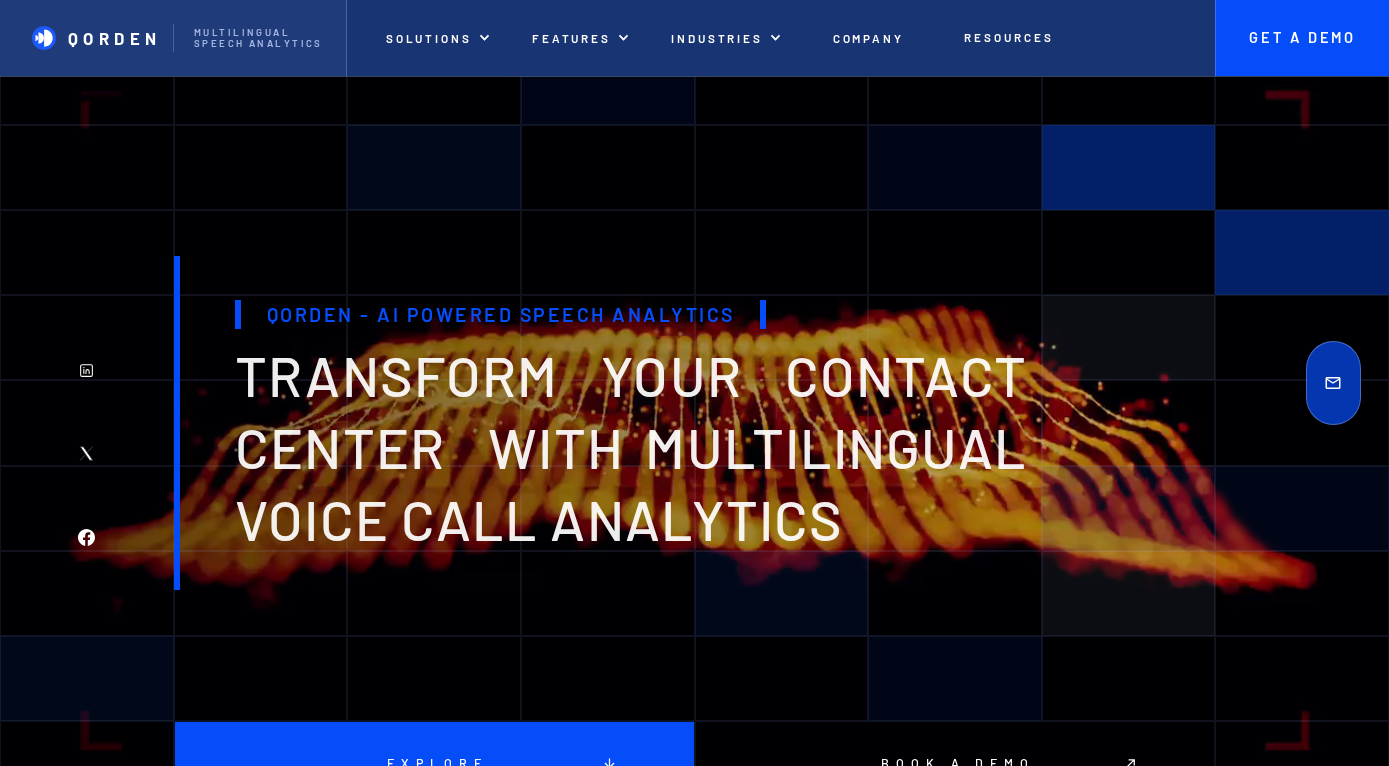 scroll, scrollTop: 784, scrollLeft: 0, axis: vertical 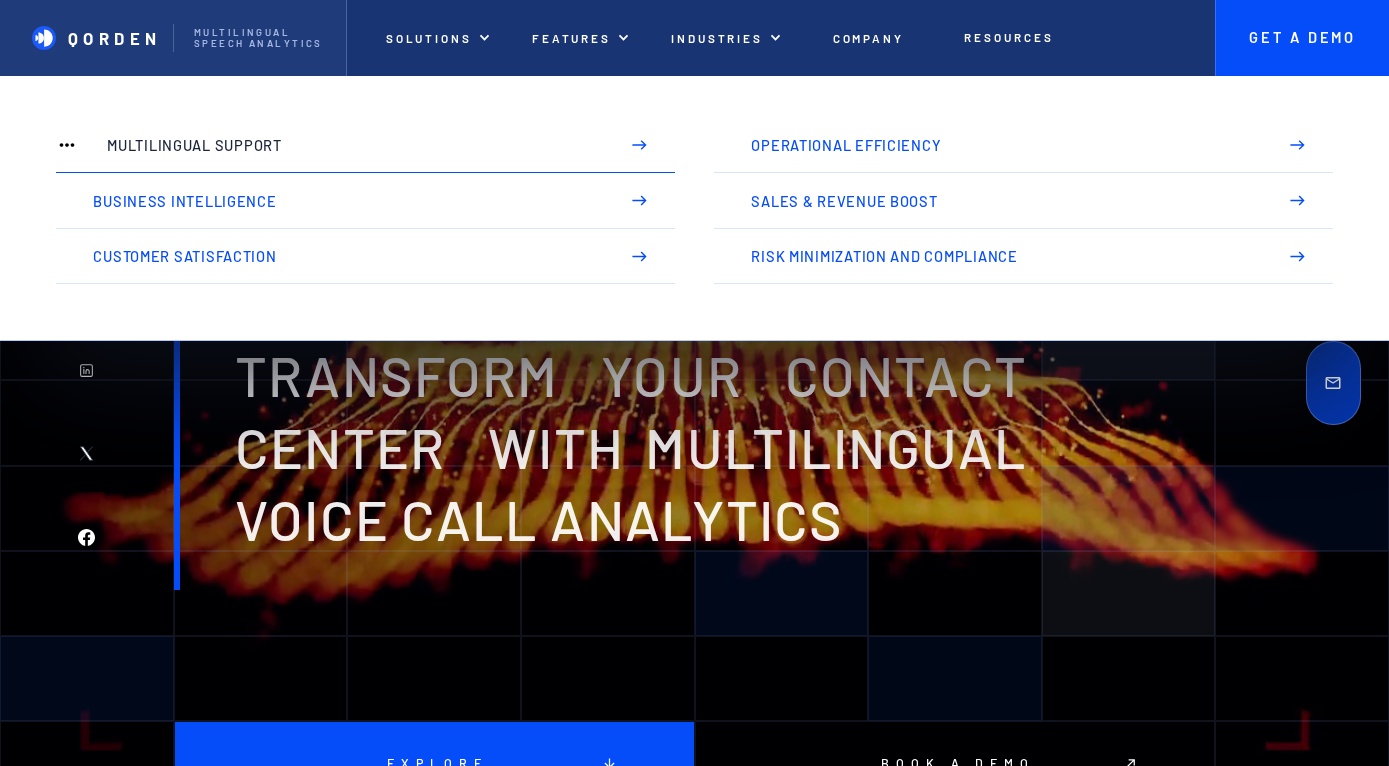 click on "Multilingual Support" at bounding box center (353, 145) 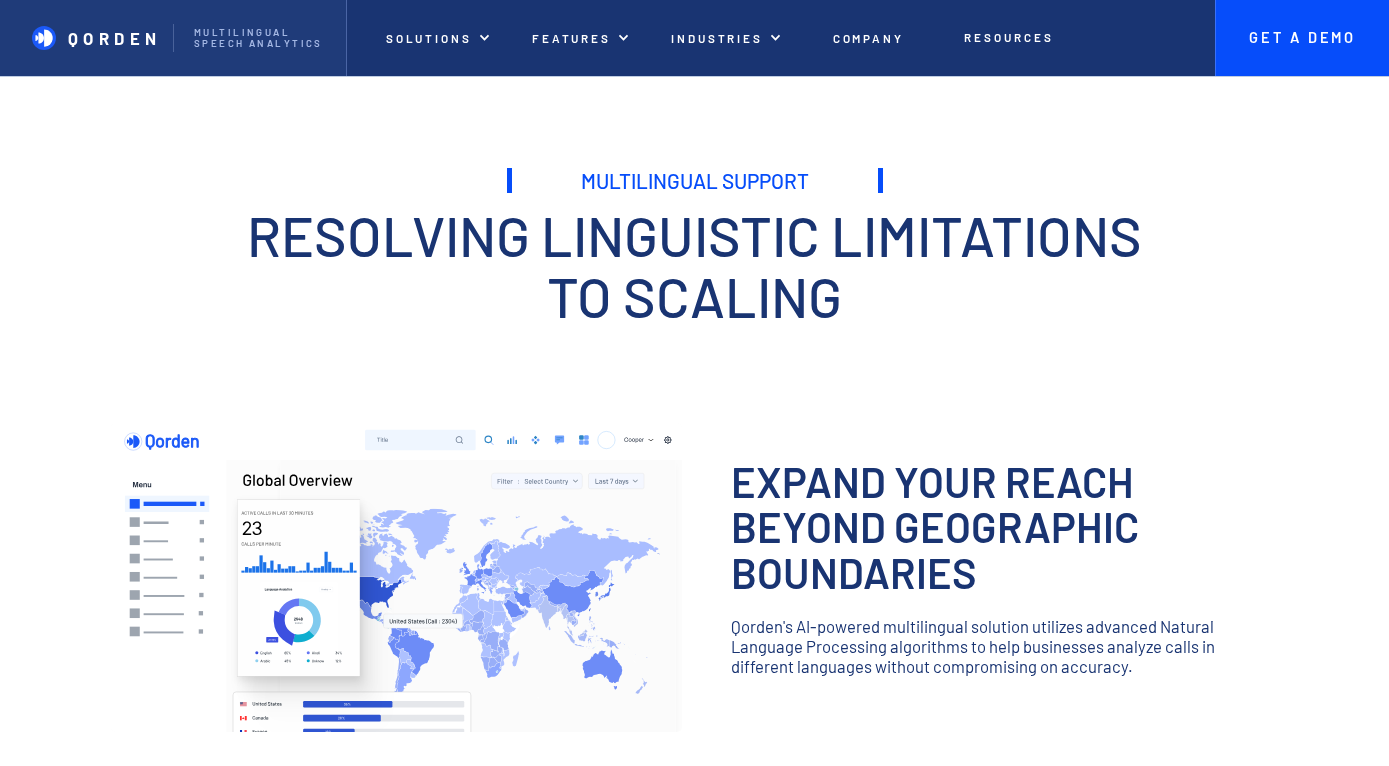 scroll, scrollTop: 0, scrollLeft: 0, axis: both 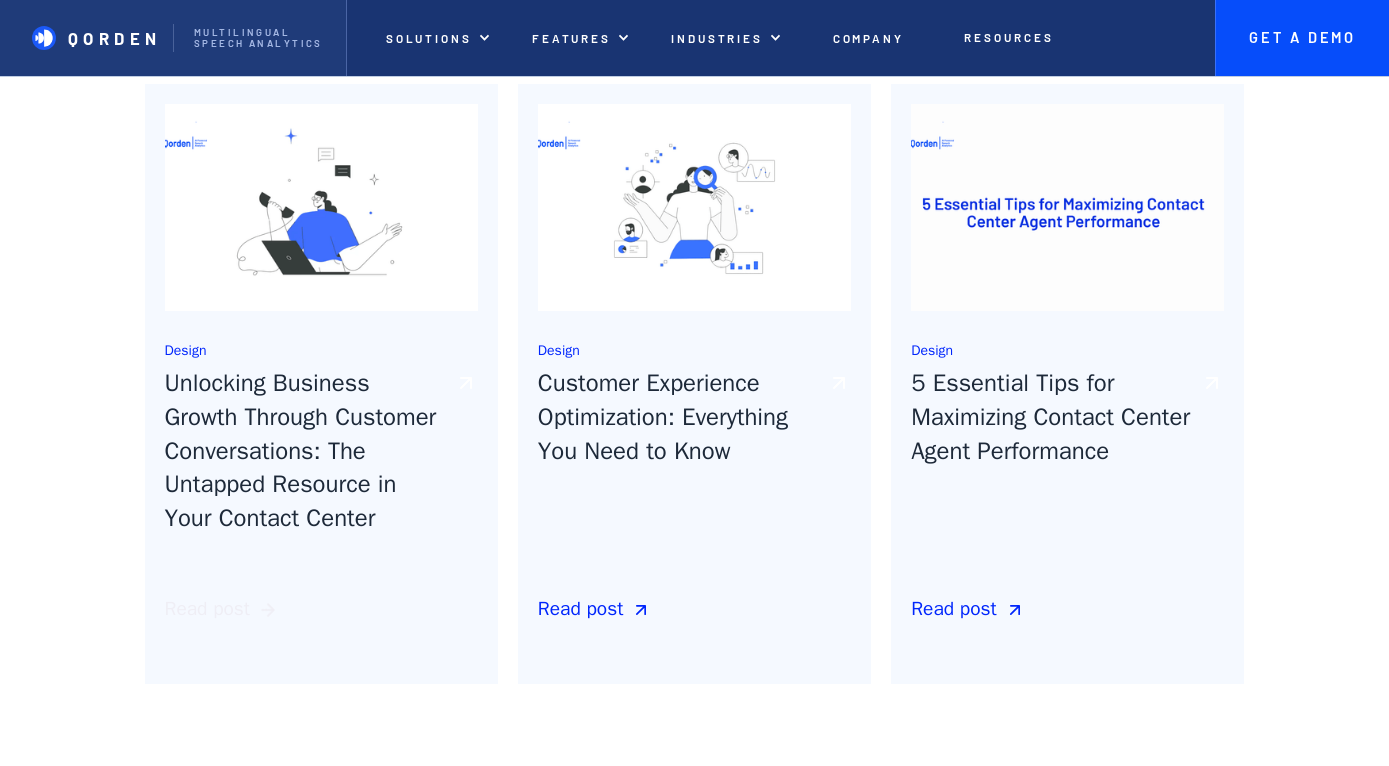 click 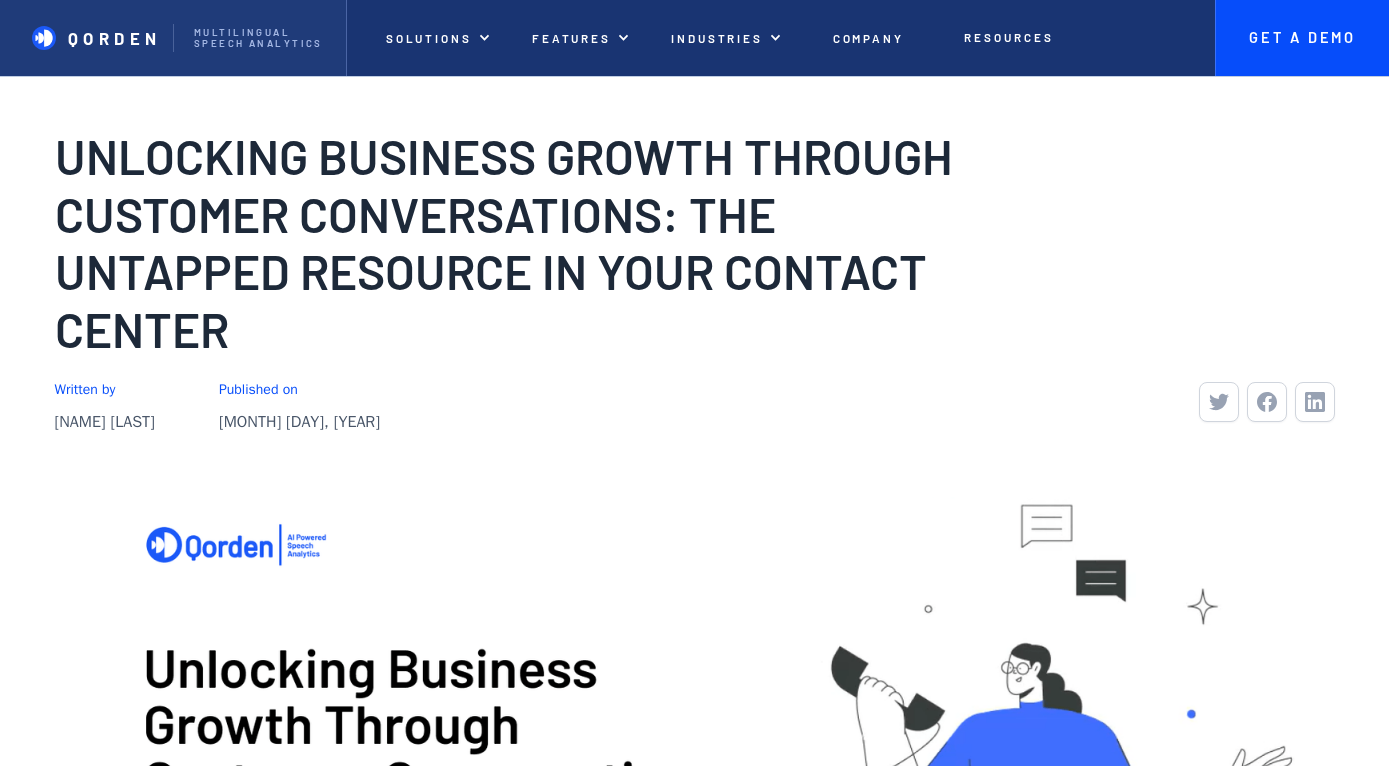 scroll, scrollTop: 0, scrollLeft: 0, axis: both 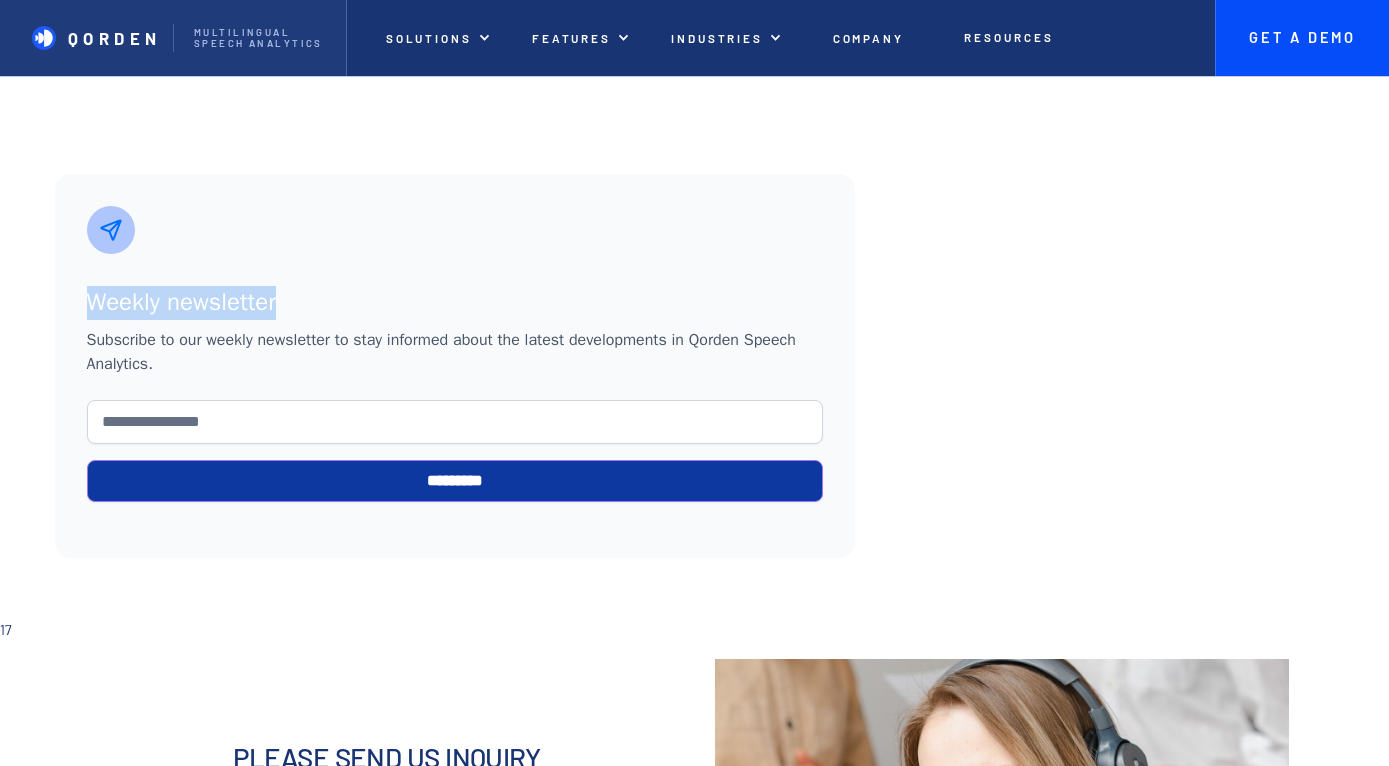 drag, startPoint x: 365, startPoint y: 343, endPoint x: 3, endPoint y: 307, distance: 363.78564 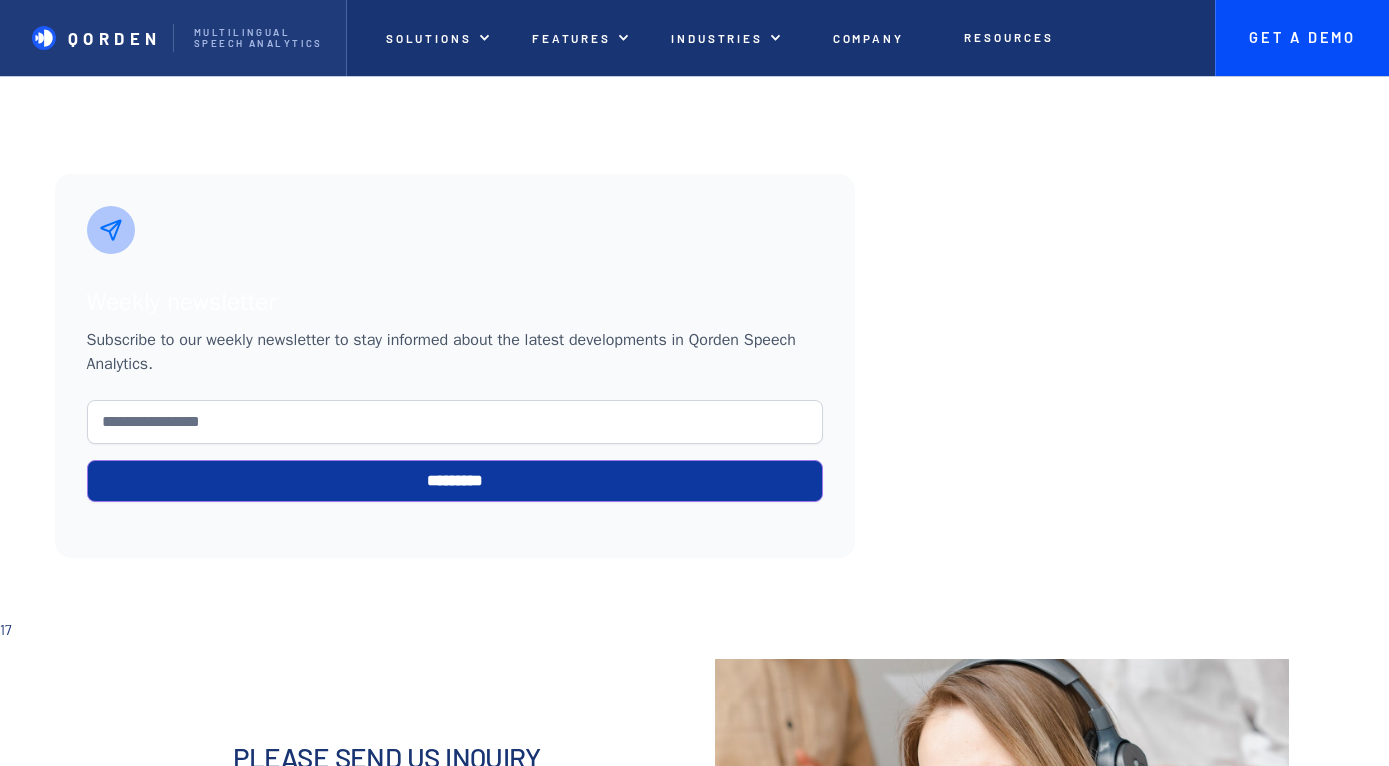 click at bounding box center [455, 324] 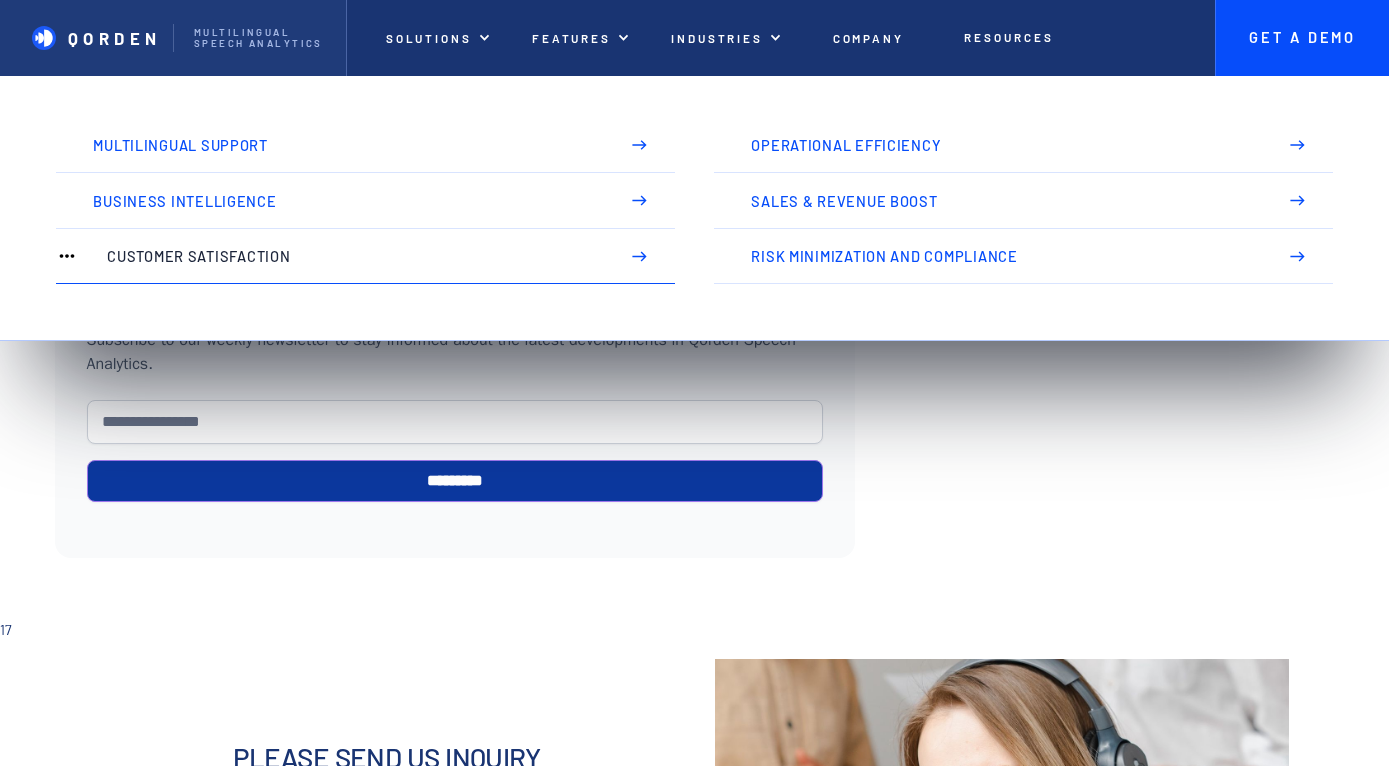 click on "Customer Satisfaction" at bounding box center (366, 257) 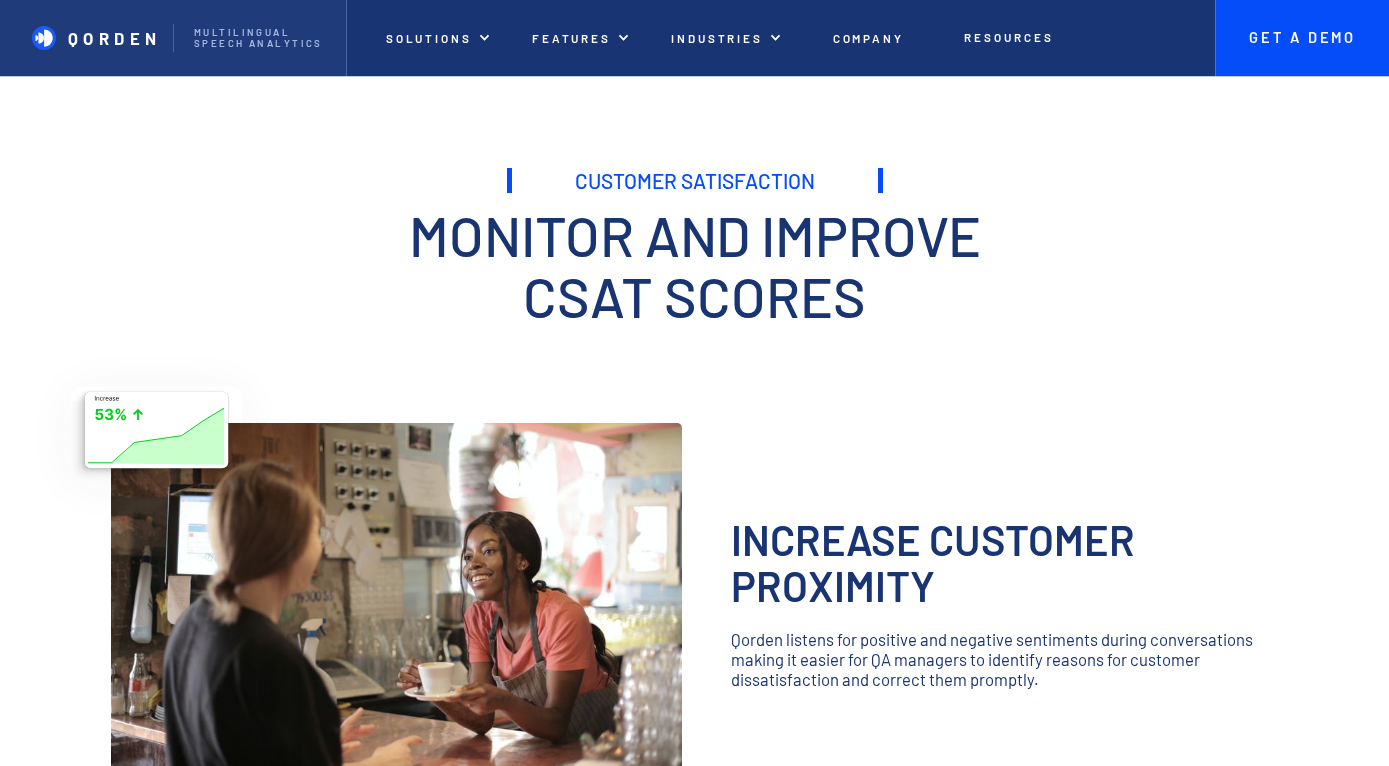scroll, scrollTop: 0, scrollLeft: 0, axis: both 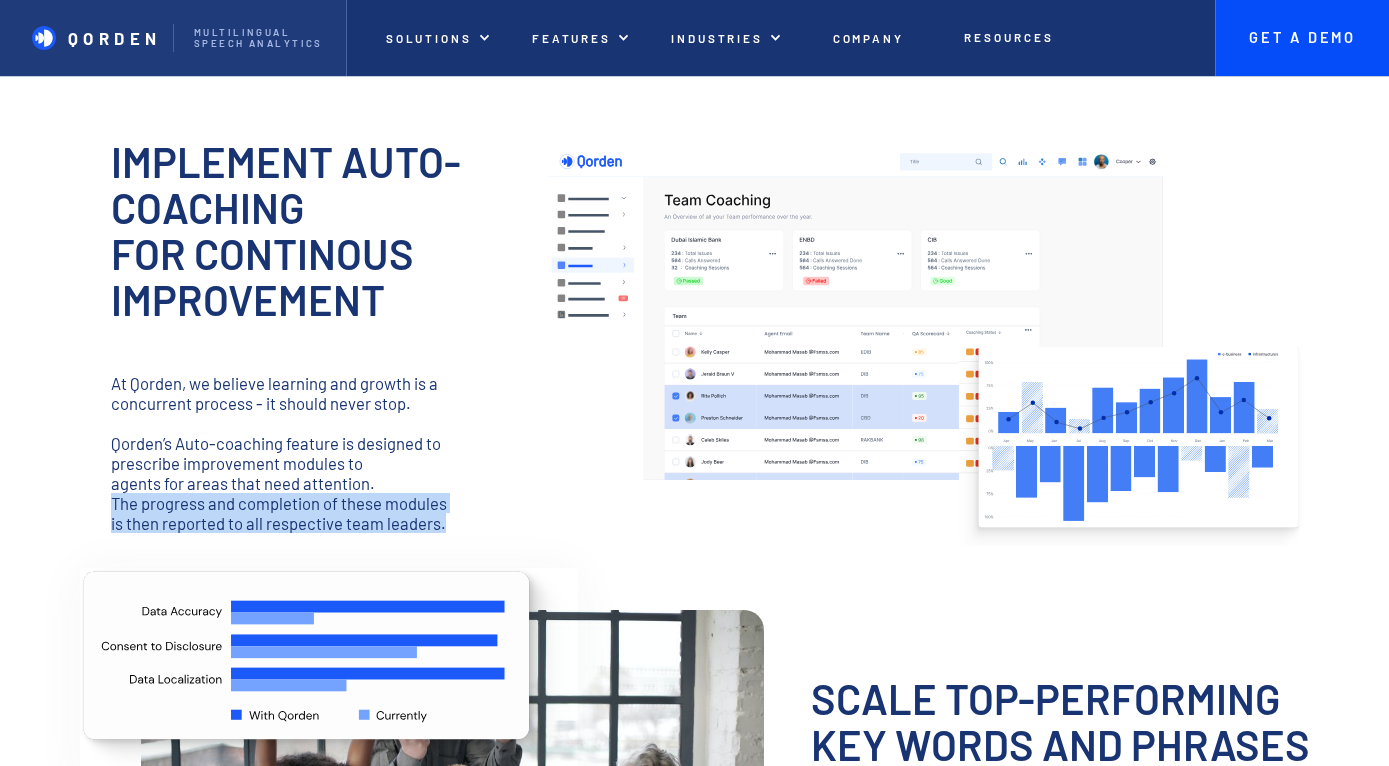 drag, startPoint x: 457, startPoint y: 528, endPoint x: 108, endPoint y: 504, distance: 349.82425 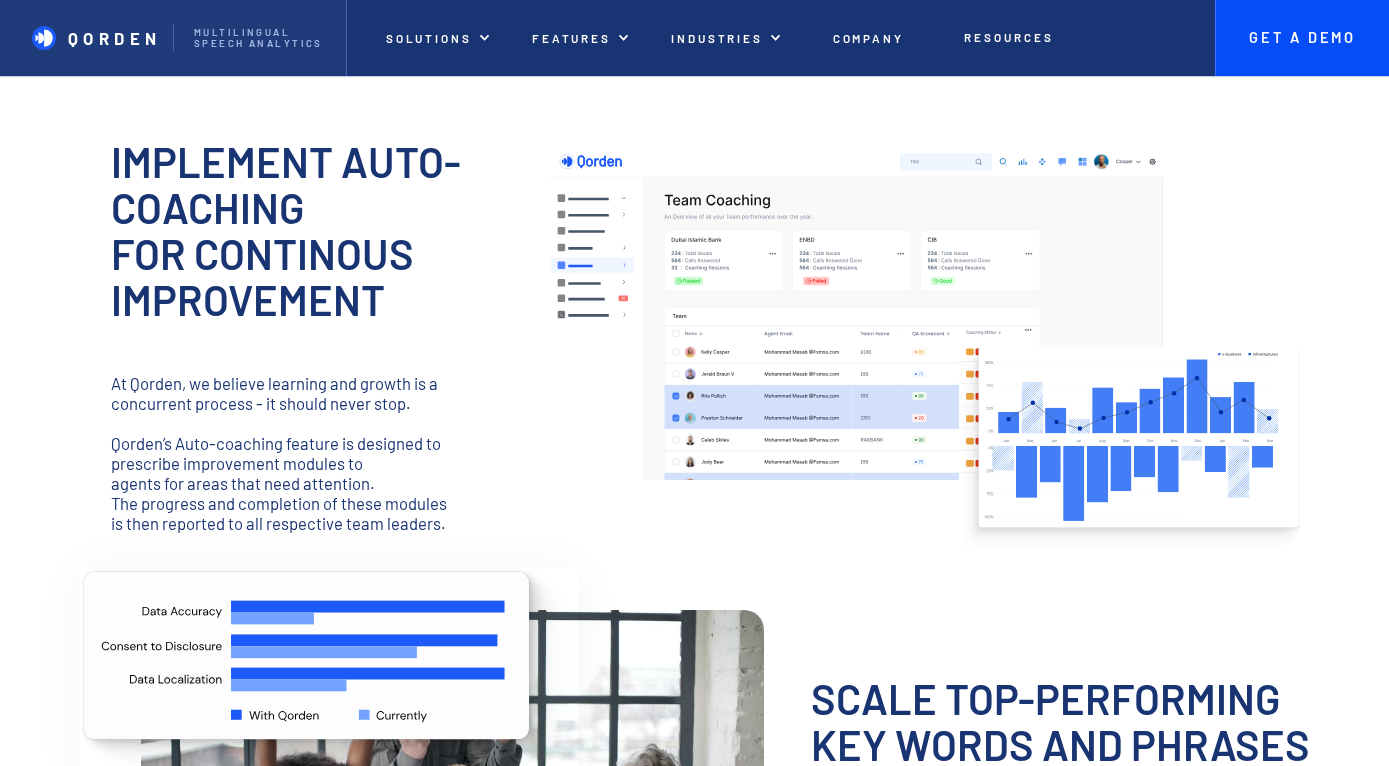 click on "‍" at bounding box center [286, 423] 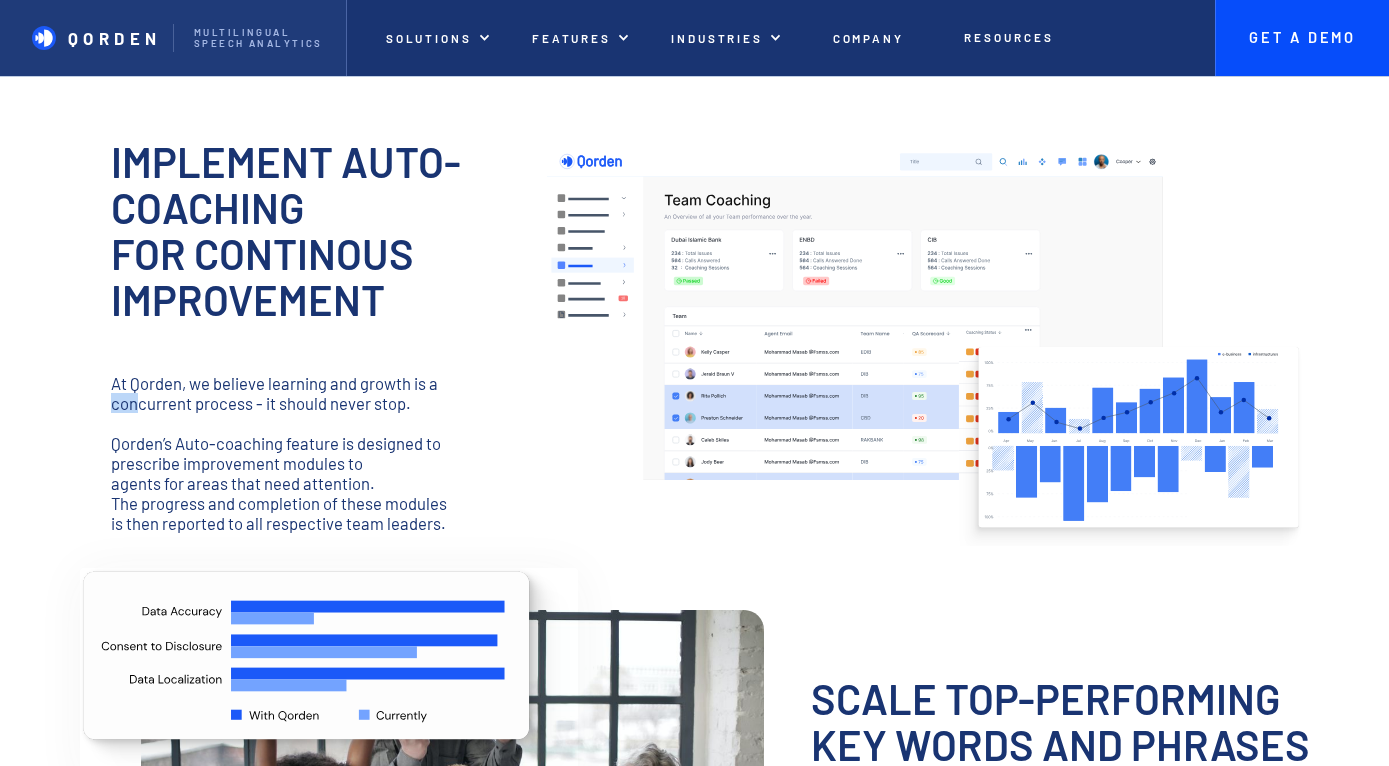 click at bounding box center [927, 346] 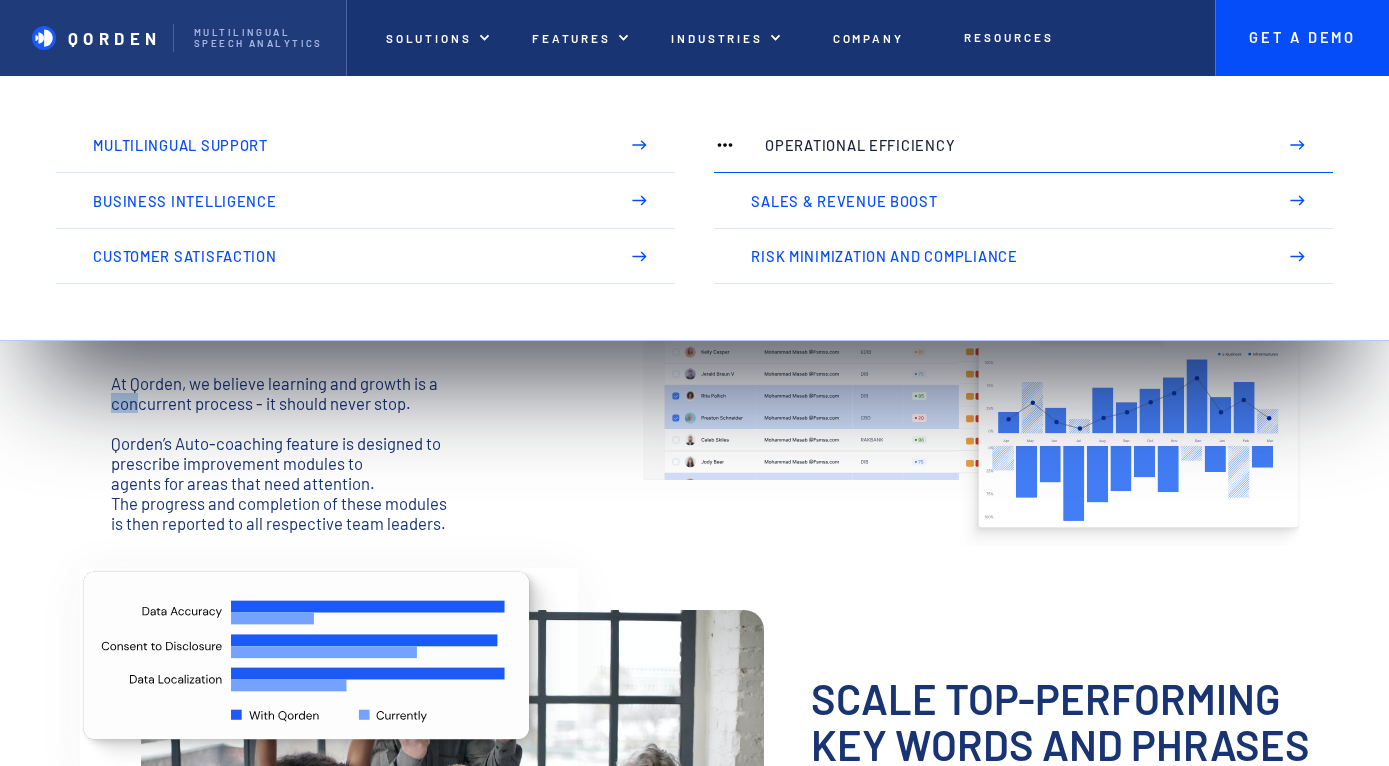 click on "Operational Efficiency" at bounding box center [1011, 145] 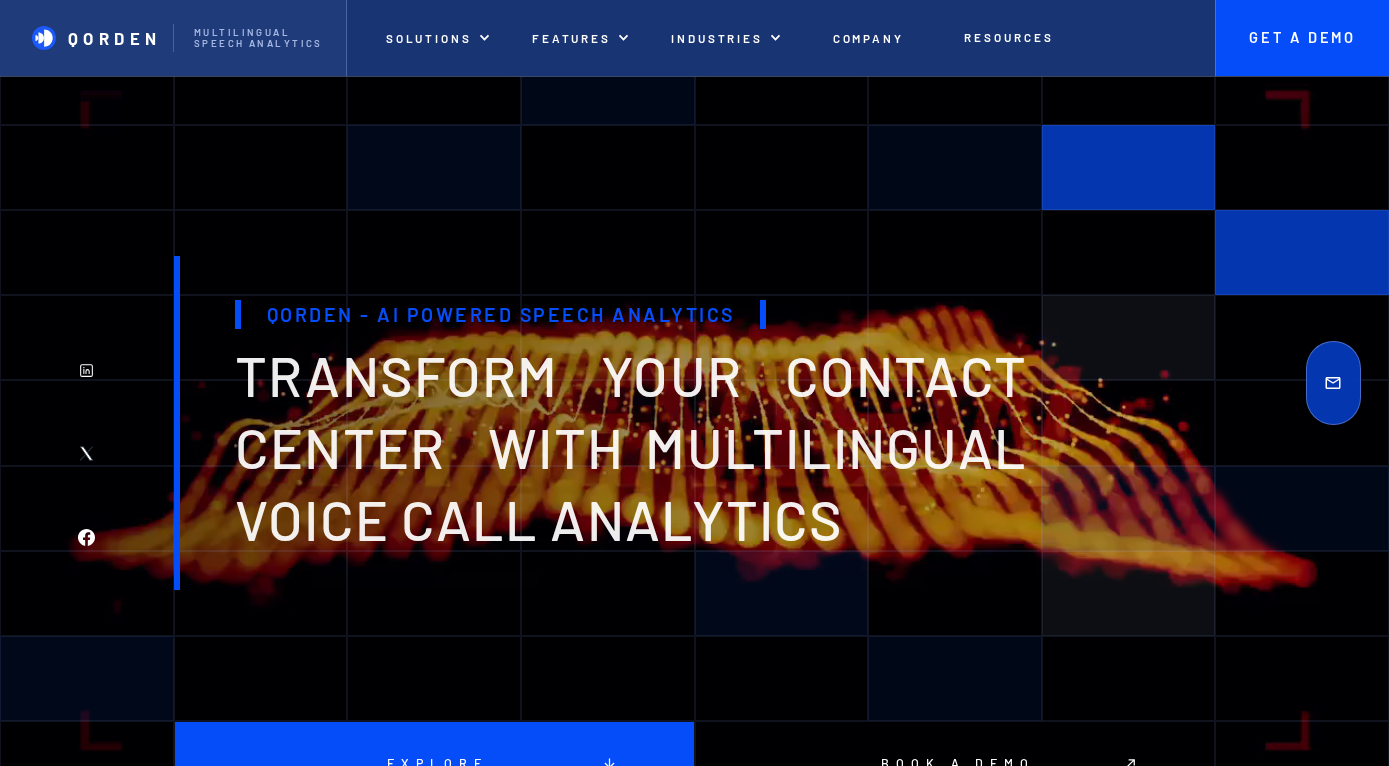 scroll, scrollTop: 8032, scrollLeft: 0, axis: vertical 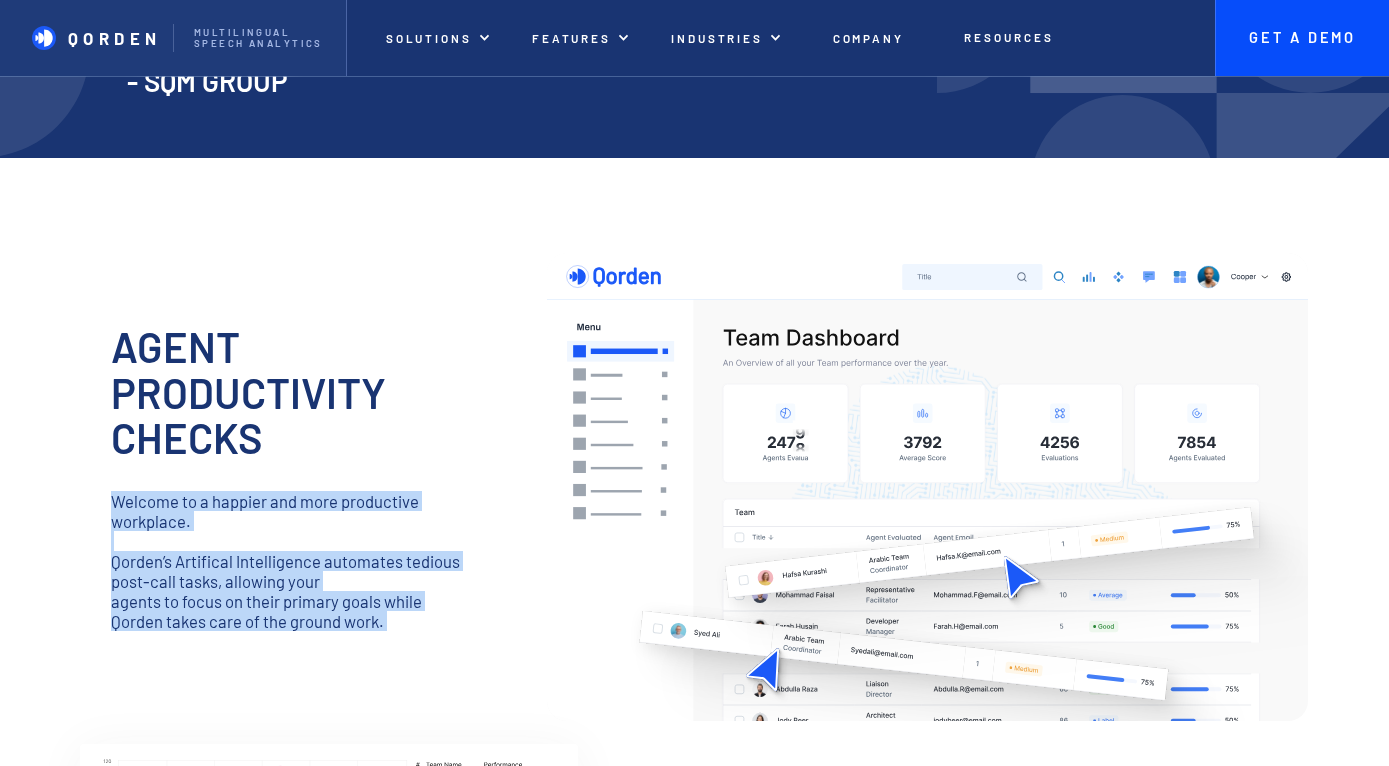 drag, startPoint x: 413, startPoint y: 634, endPoint x: 77, endPoint y: 485, distance: 367.55545 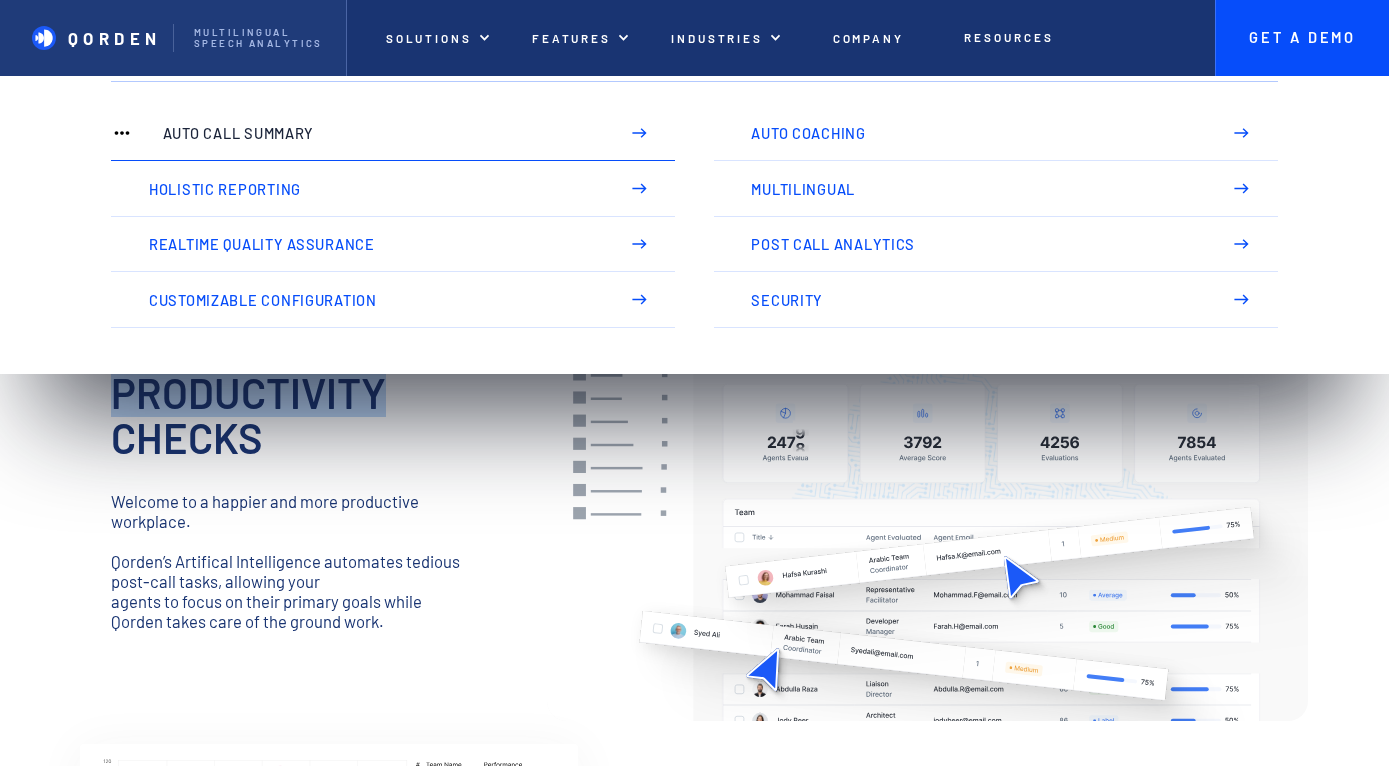 click on "Auto Call Summary" at bounding box center [381, 133] 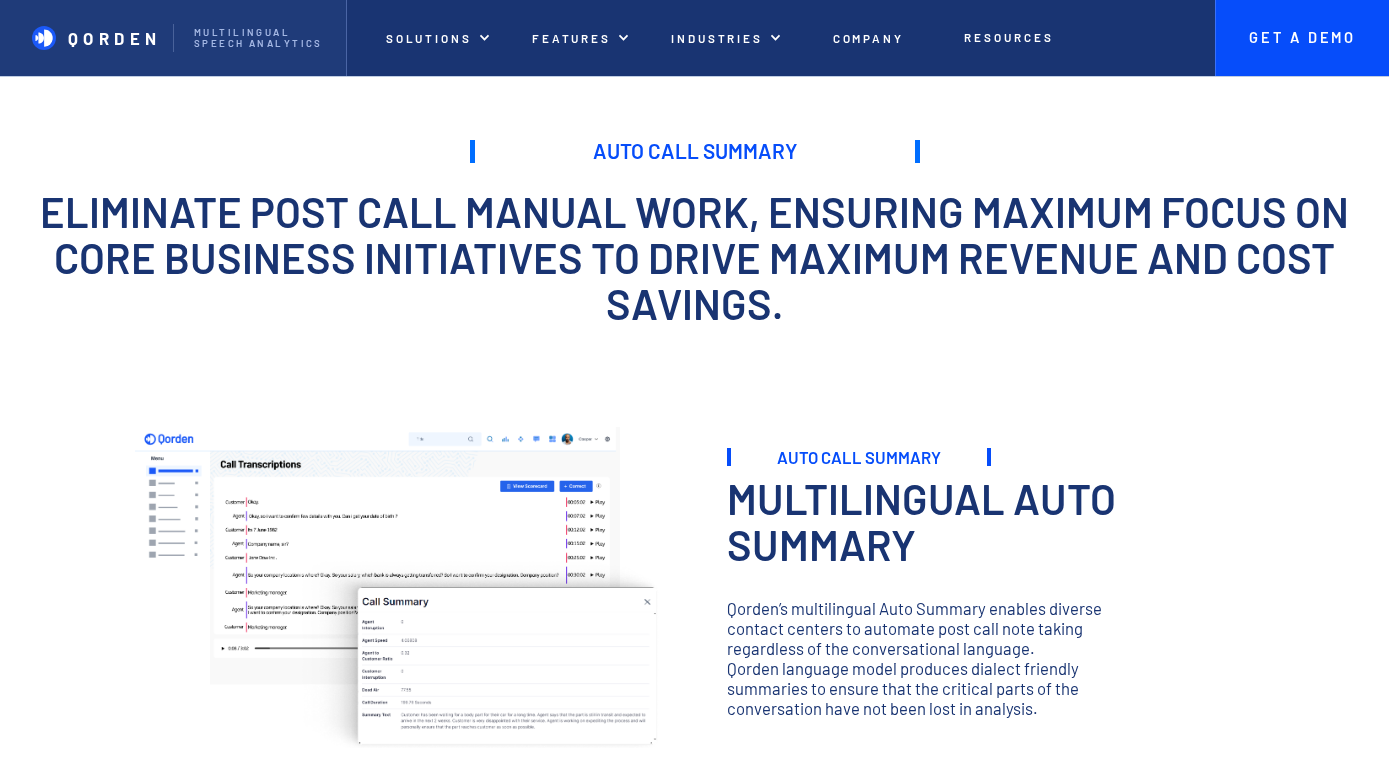 scroll, scrollTop: 0, scrollLeft: 0, axis: both 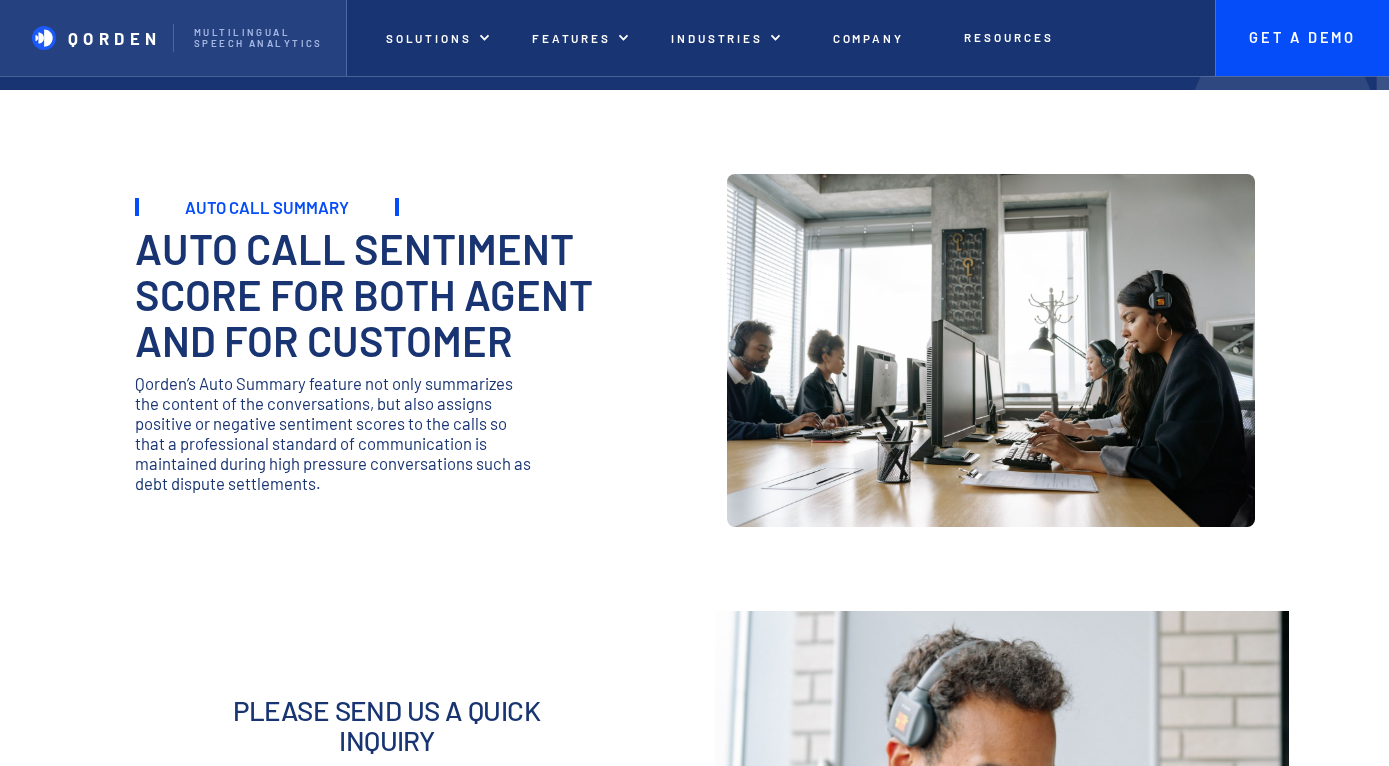 click on "QORDEN" at bounding box center [86, 38] 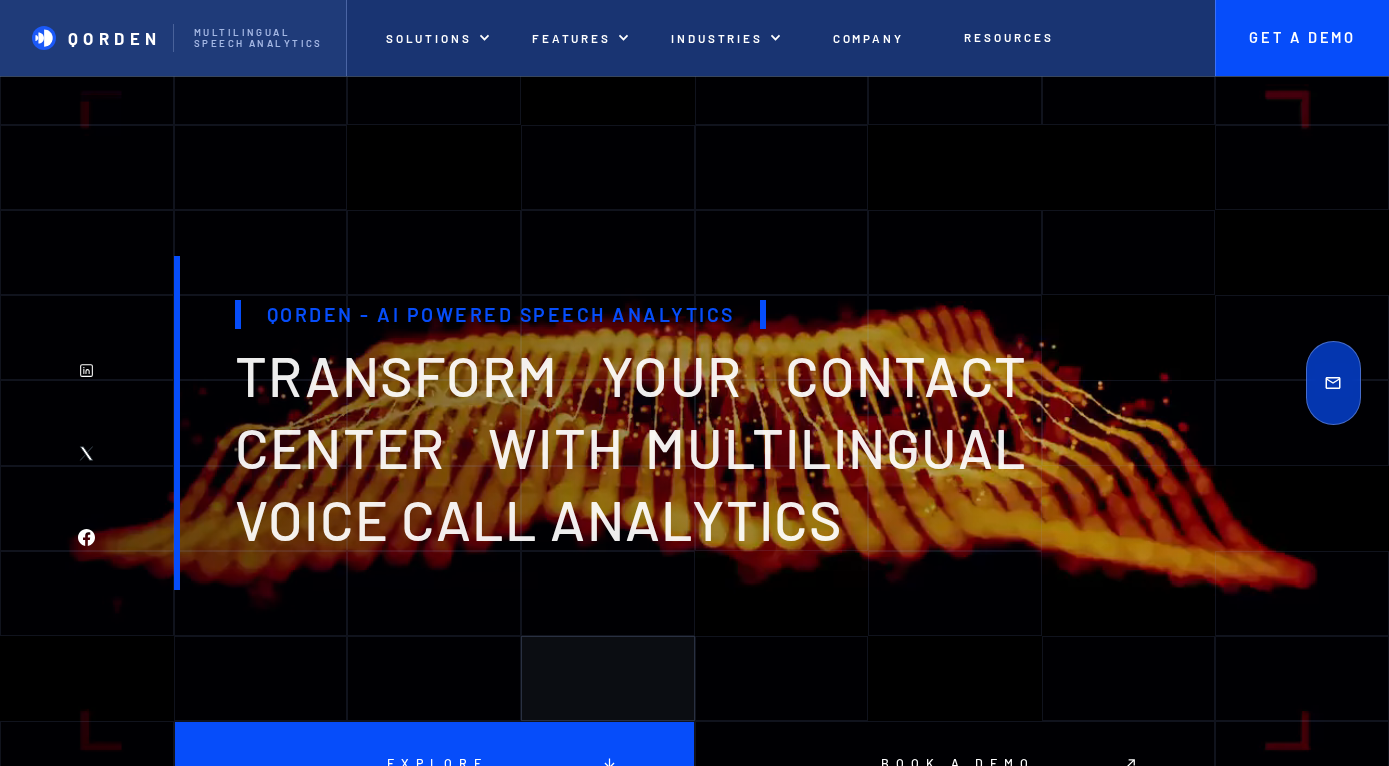 scroll, scrollTop: 0, scrollLeft: 0, axis: both 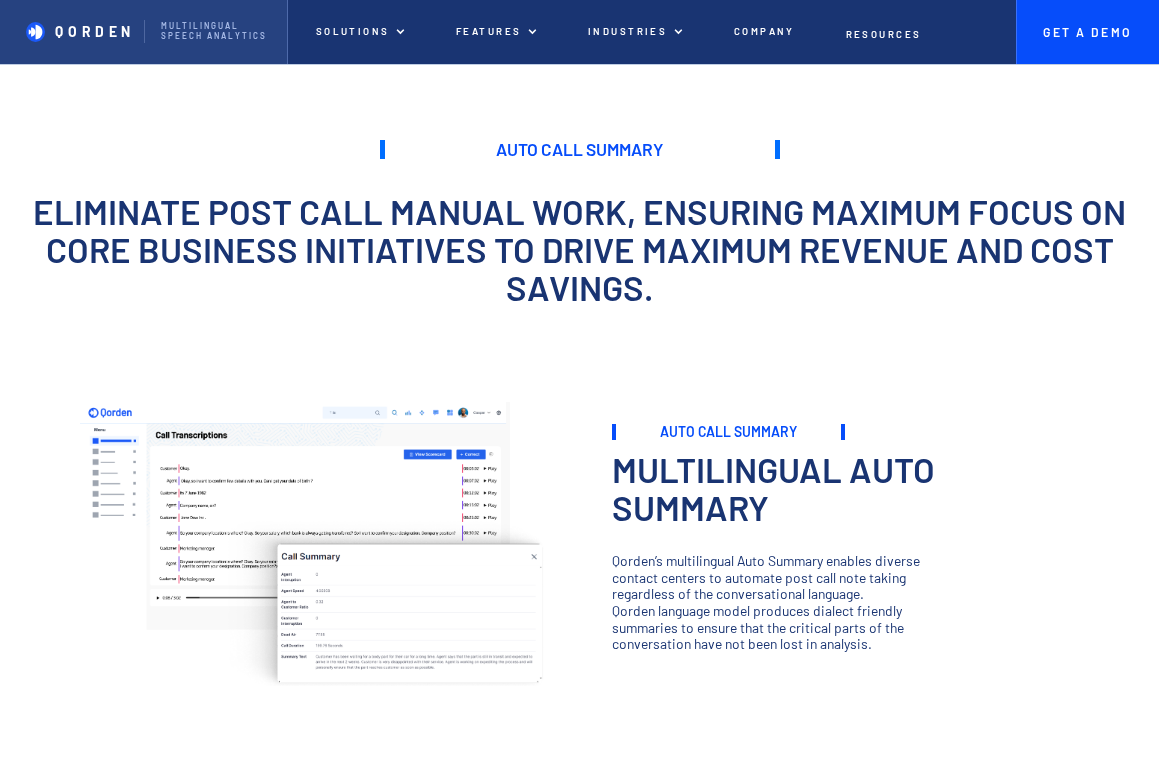 click on "QORDEN" at bounding box center (95, 32) 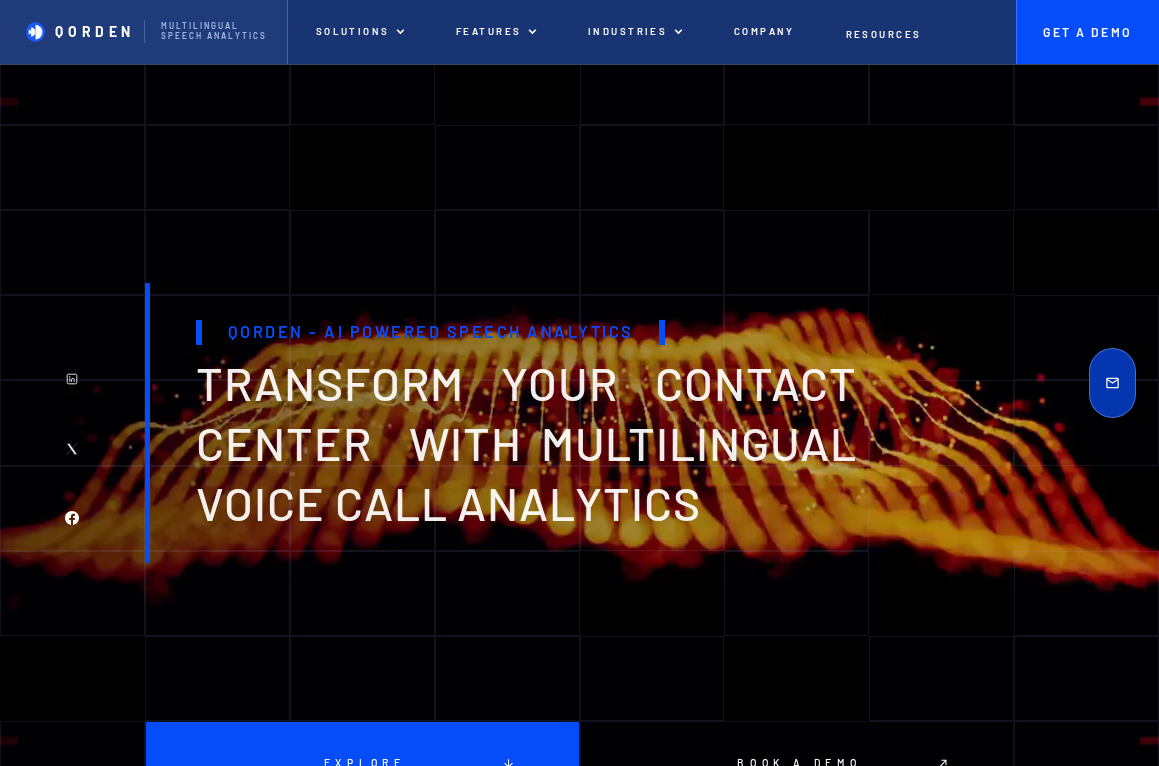 scroll, scrollTop: 0, scrollLeft: 0, axis: both 